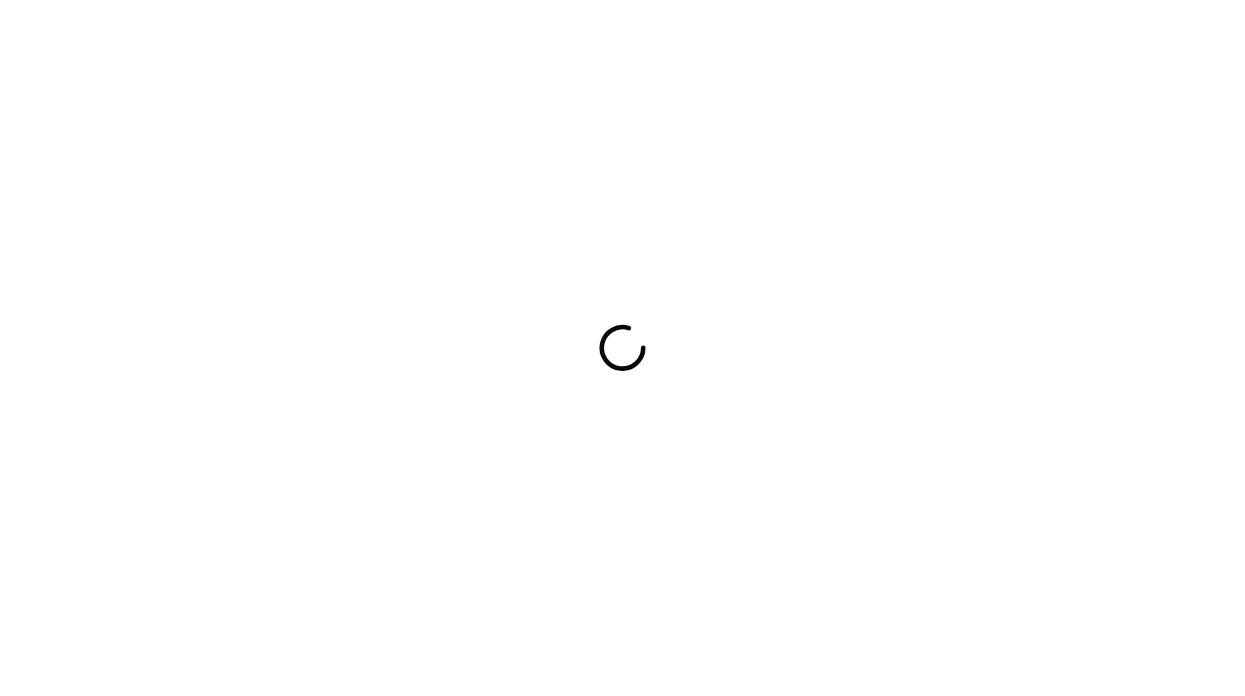 scroll, scrollTop: 0, scrollLeft: 0, axis: both 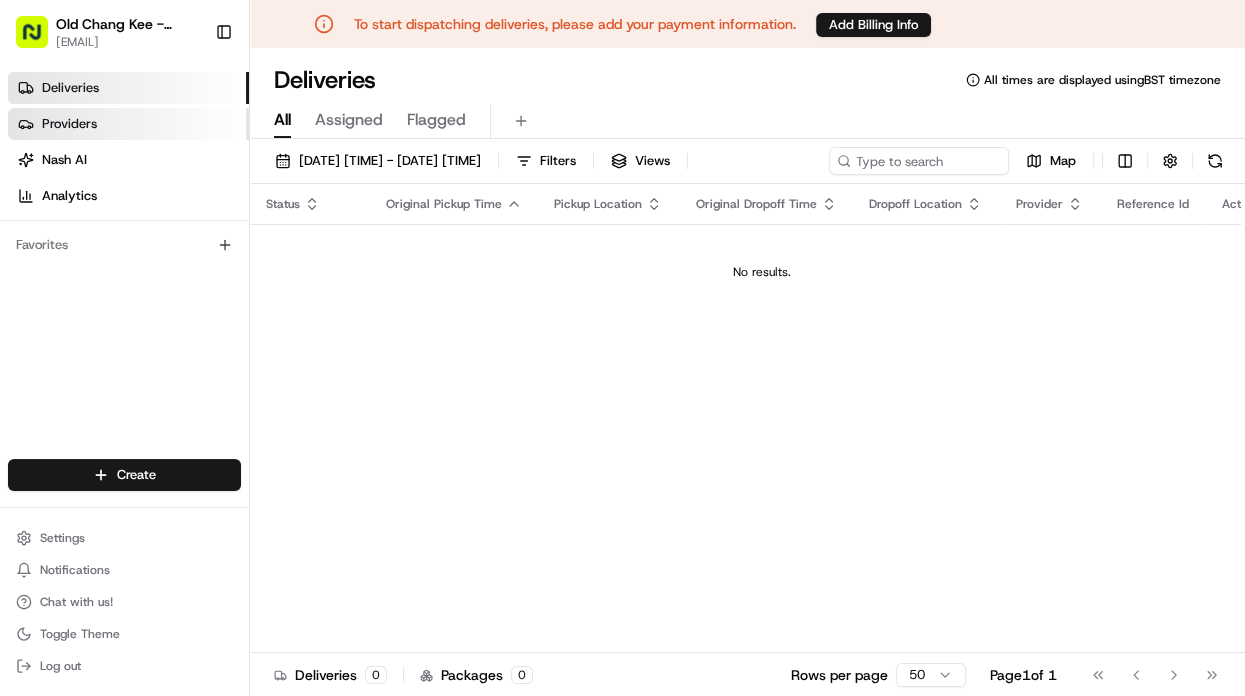 click on "Providers" at bounding box center (128, 124) 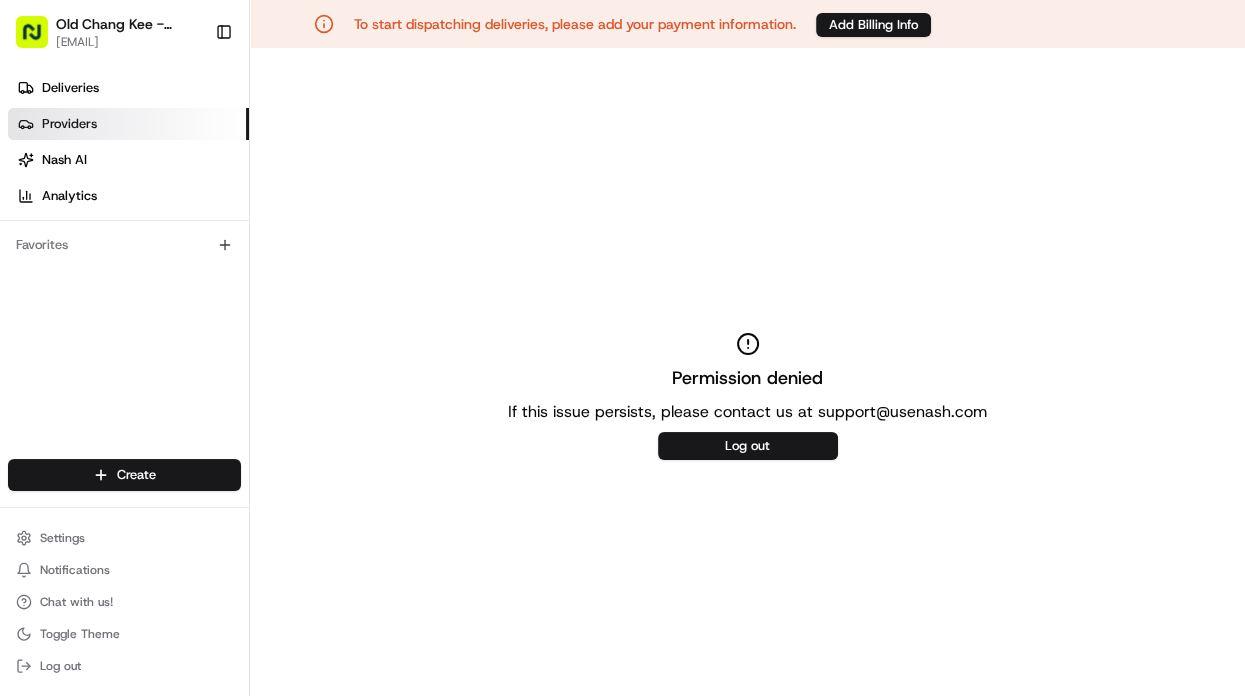 click on "Old Chang Kee - Goodge St" at bounding box center (127, 24) 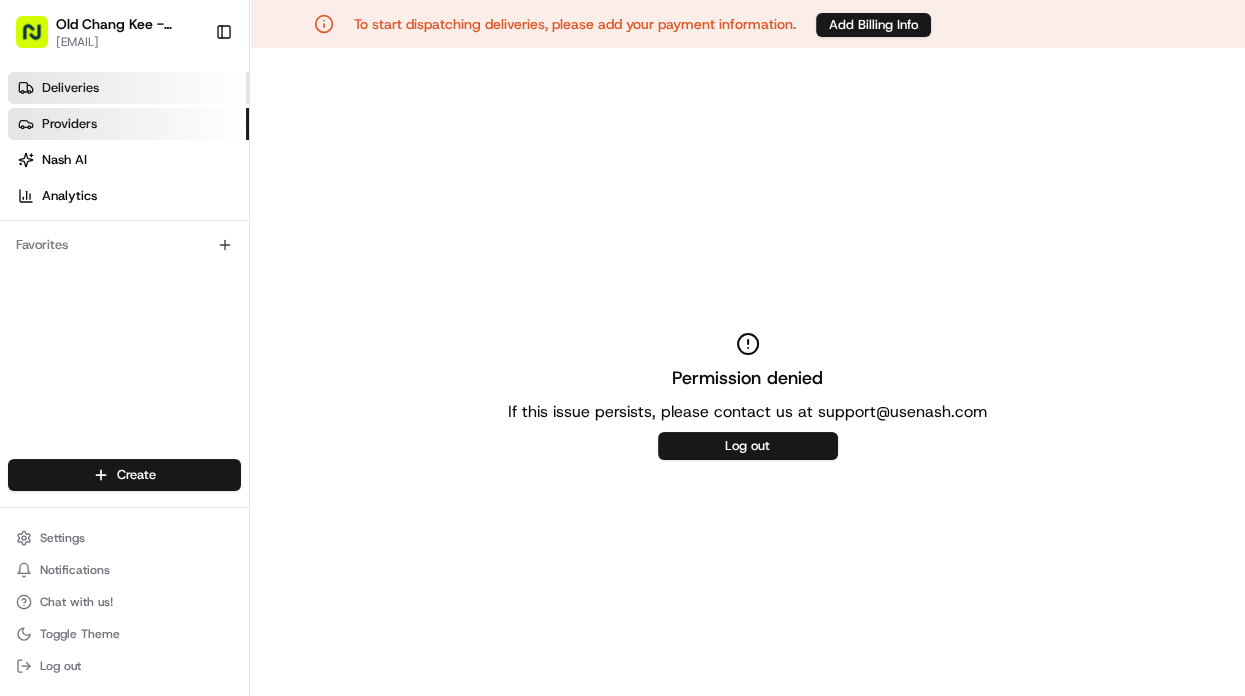 click on "Deliveries" at bounding box center (128, 88) 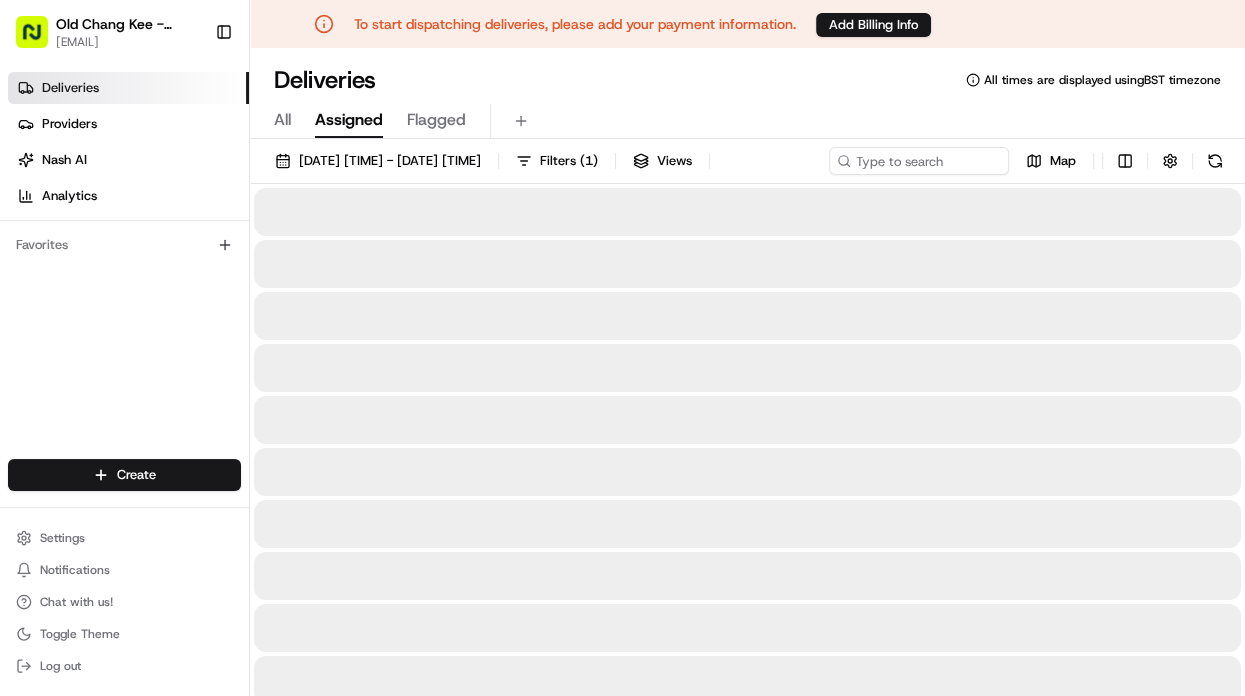 click on "Assigned" at bounding box center [349, 120] 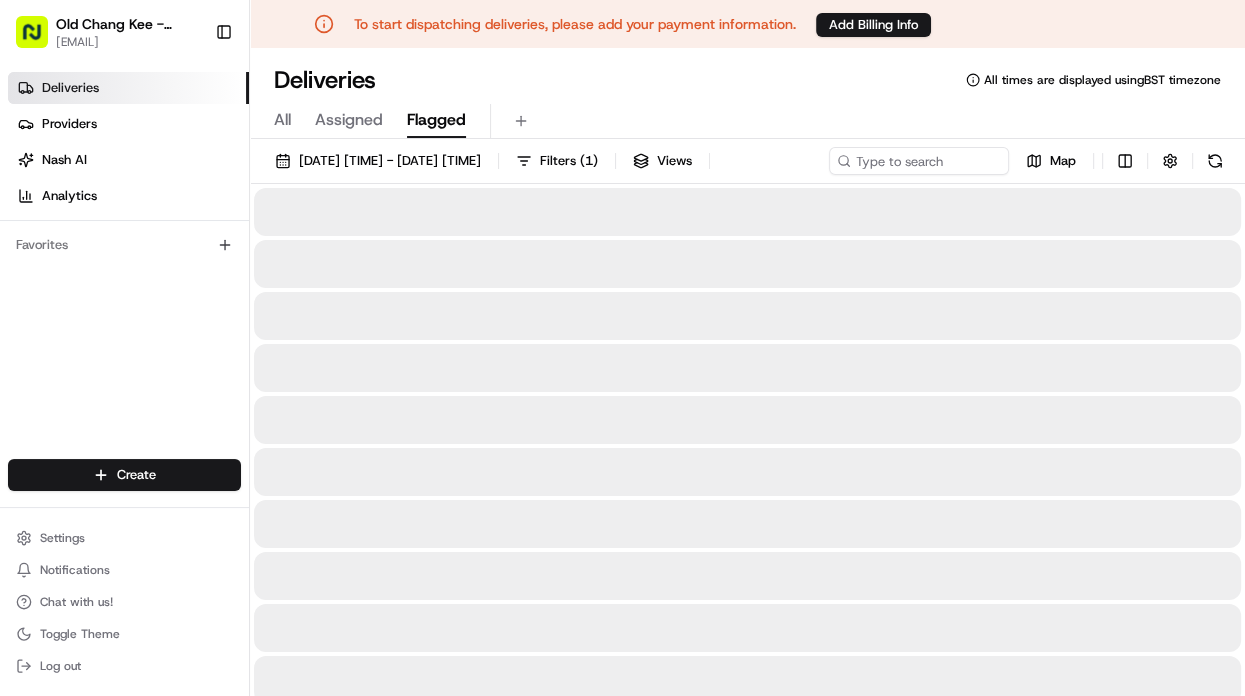 click on "Flagged" at bounding box center [436, 120] 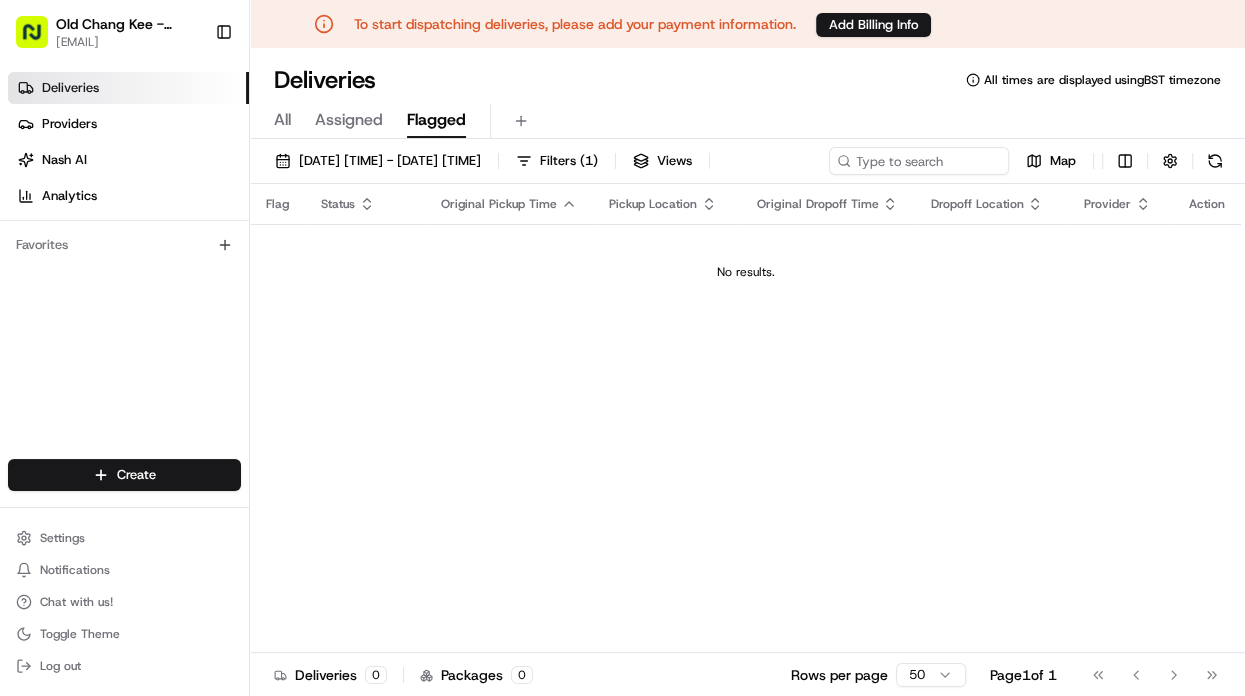 click on "All" at bounding box center (282, 120) 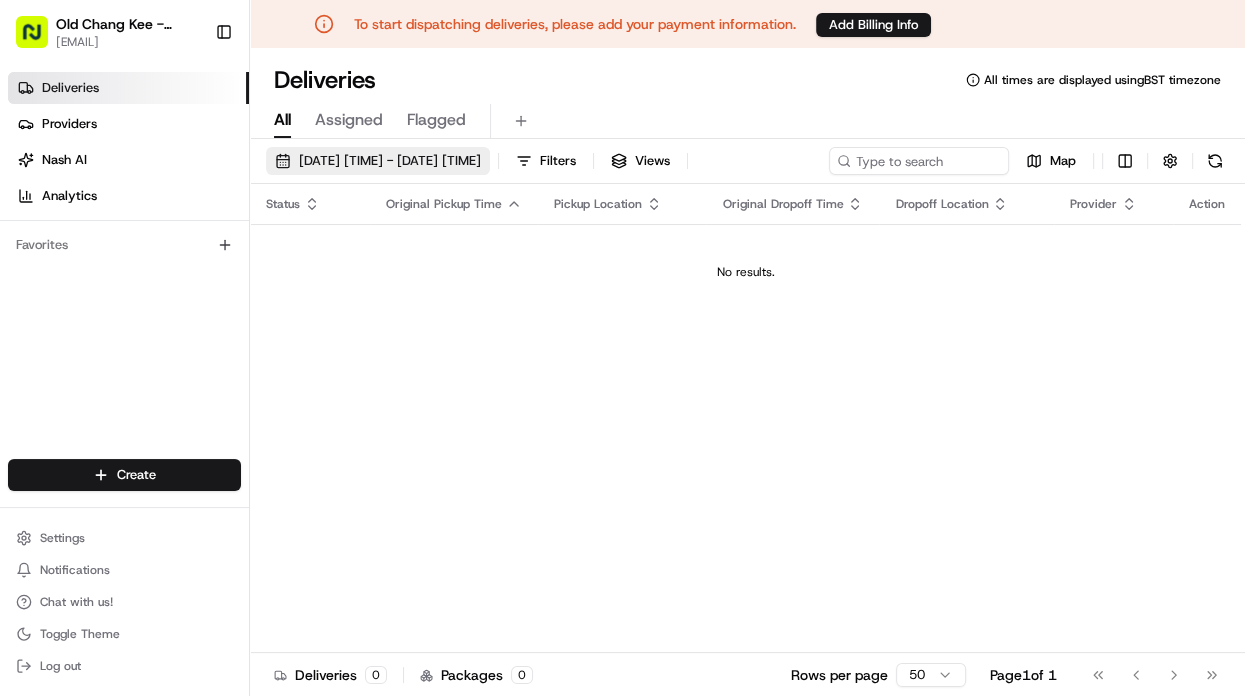 click on "[DATE] [TIME] - [DATE] [TIME]" at bounding box center [390, 161] 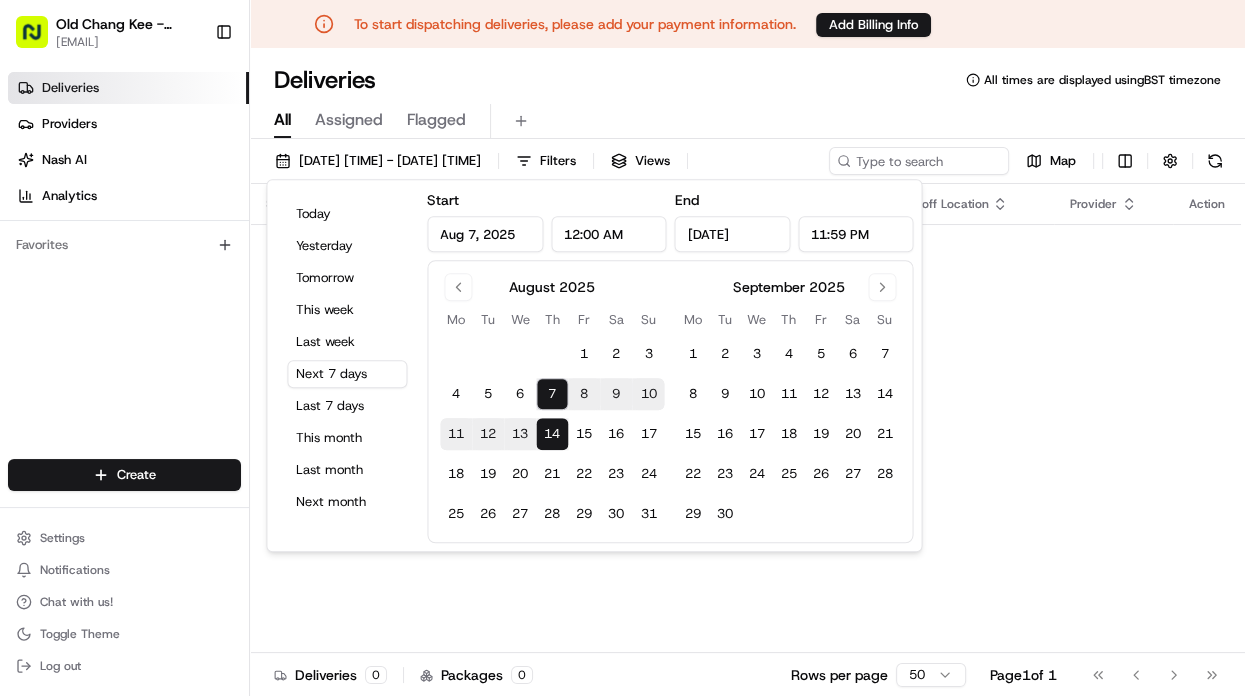 click on "7" at bounding box center (552, 394) 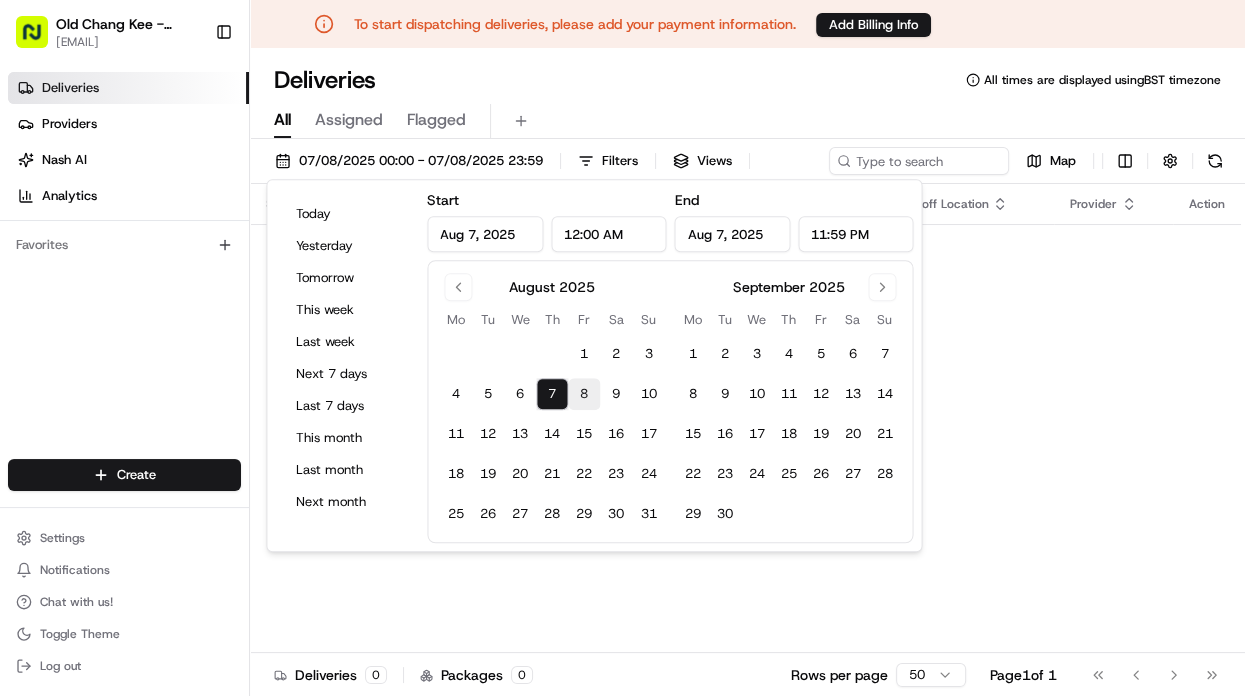 click on "8" at bounding box center (584, 394) 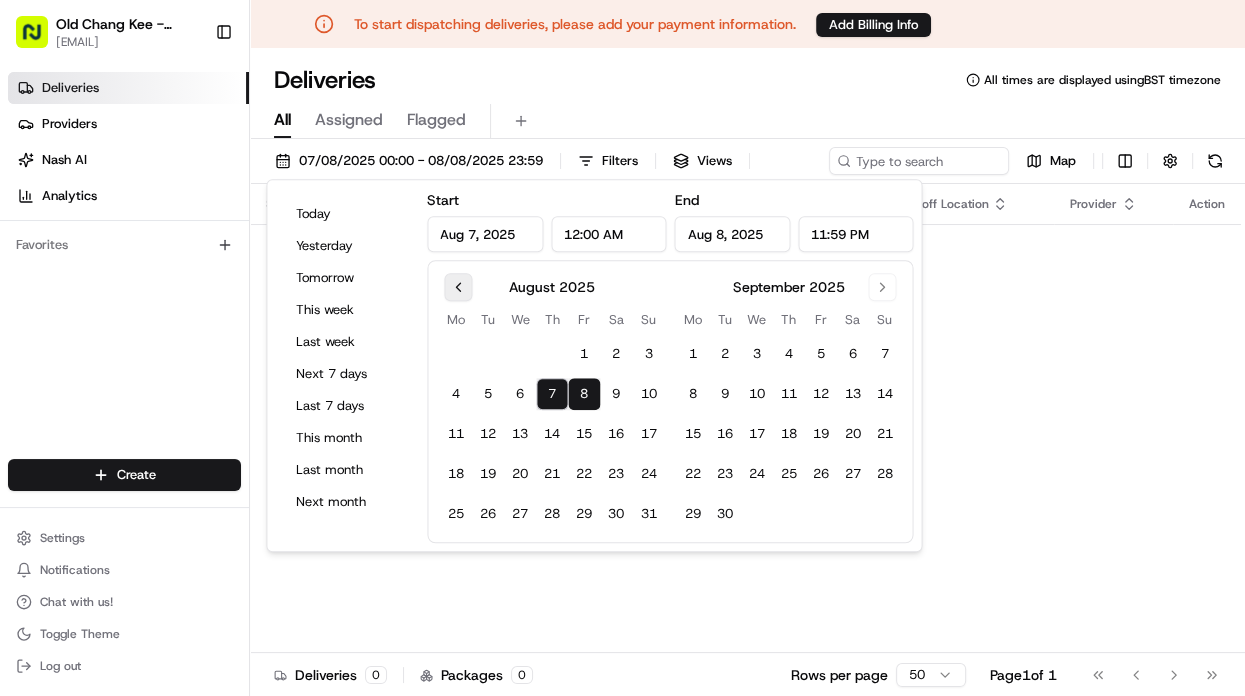 click at bounding box center (458, 287) 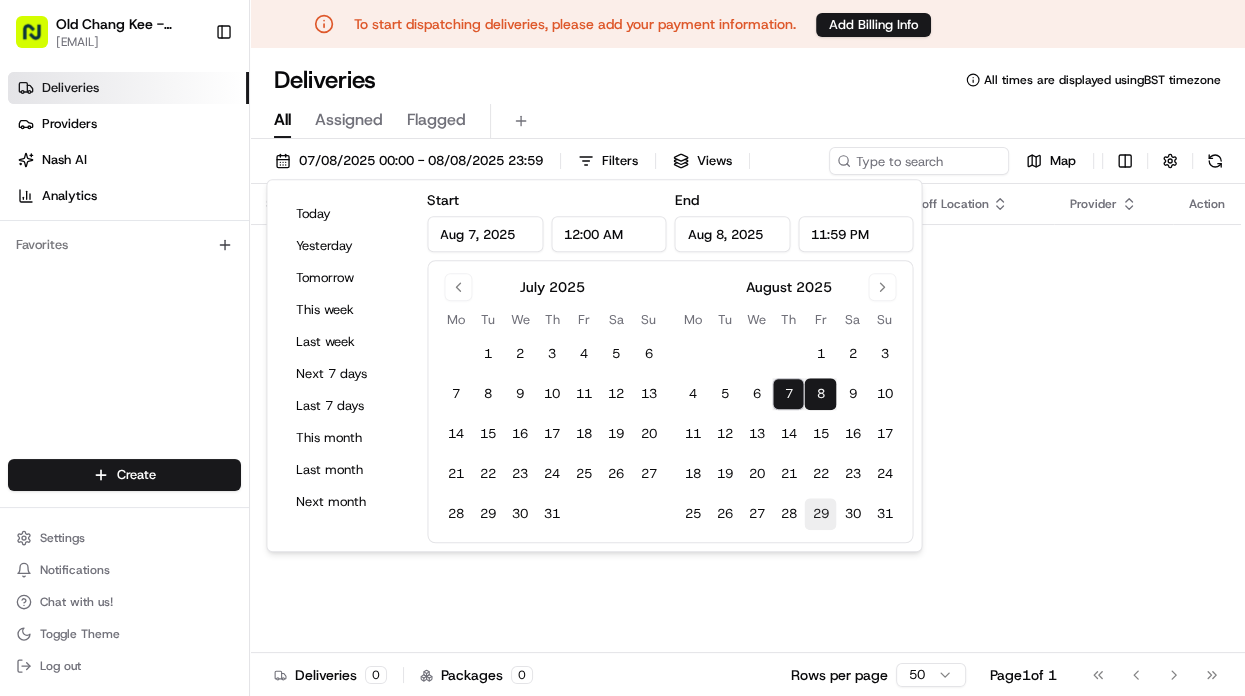 click on "29" at bounding box center [820, 514] 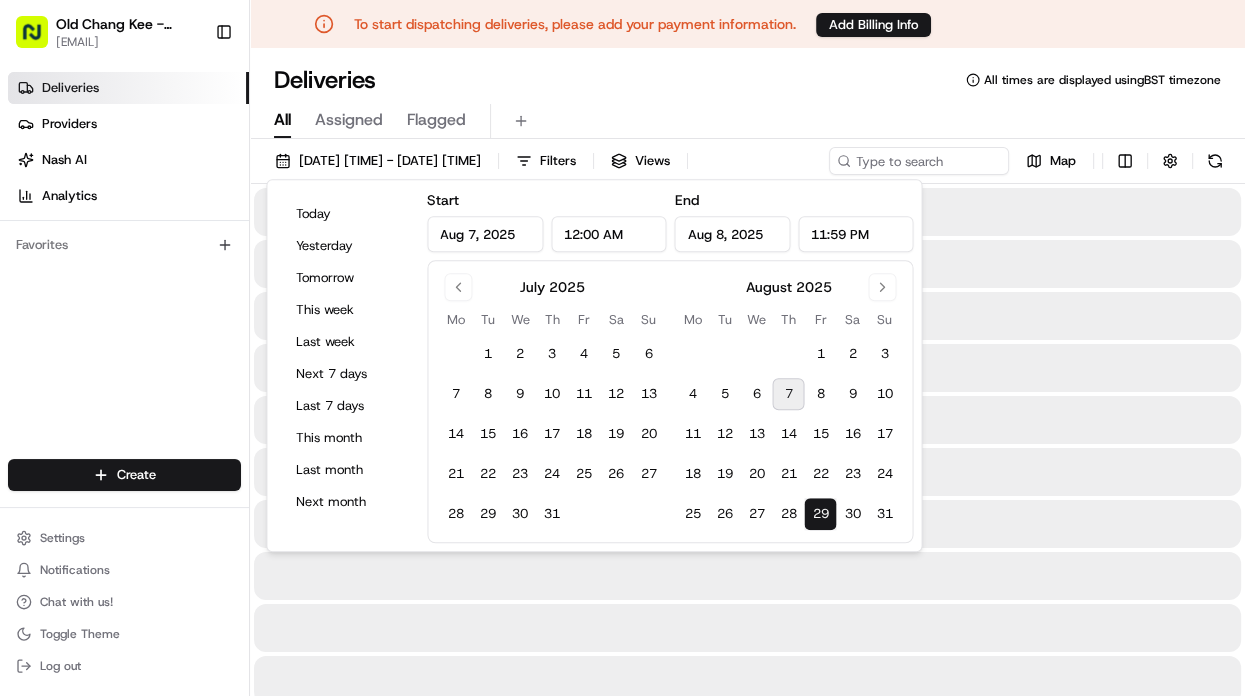 type on "[DATE]" 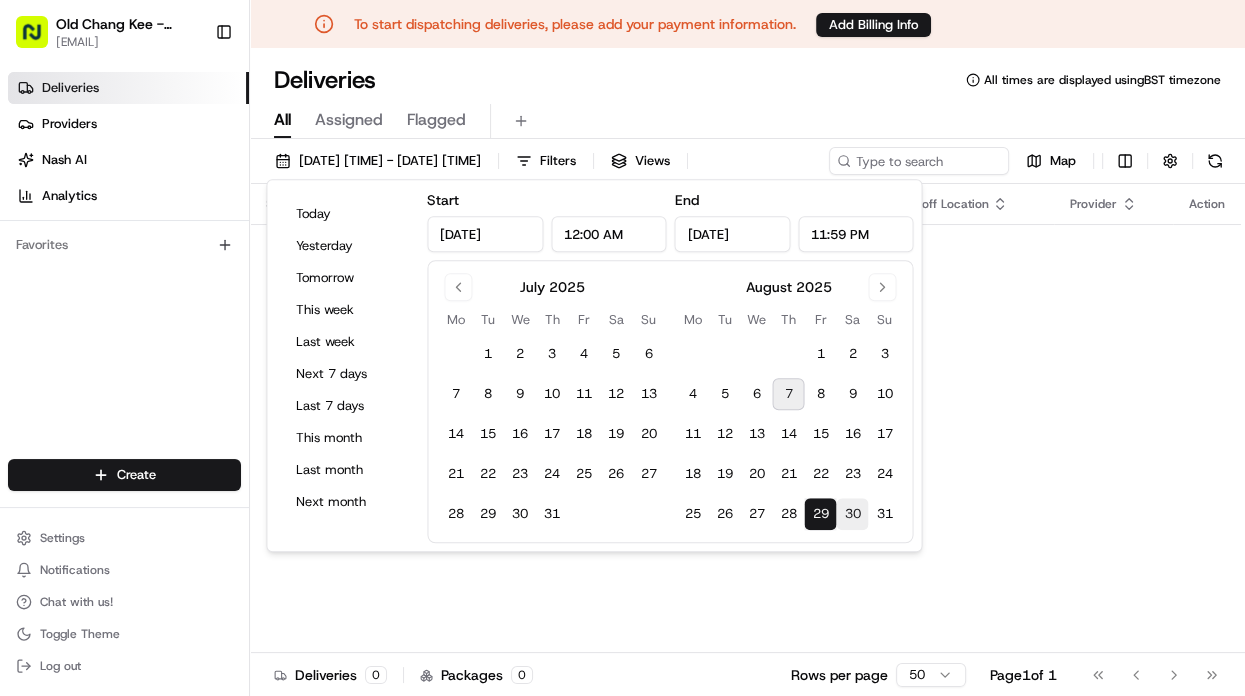 click on "30" at bounding box center [852, 514] 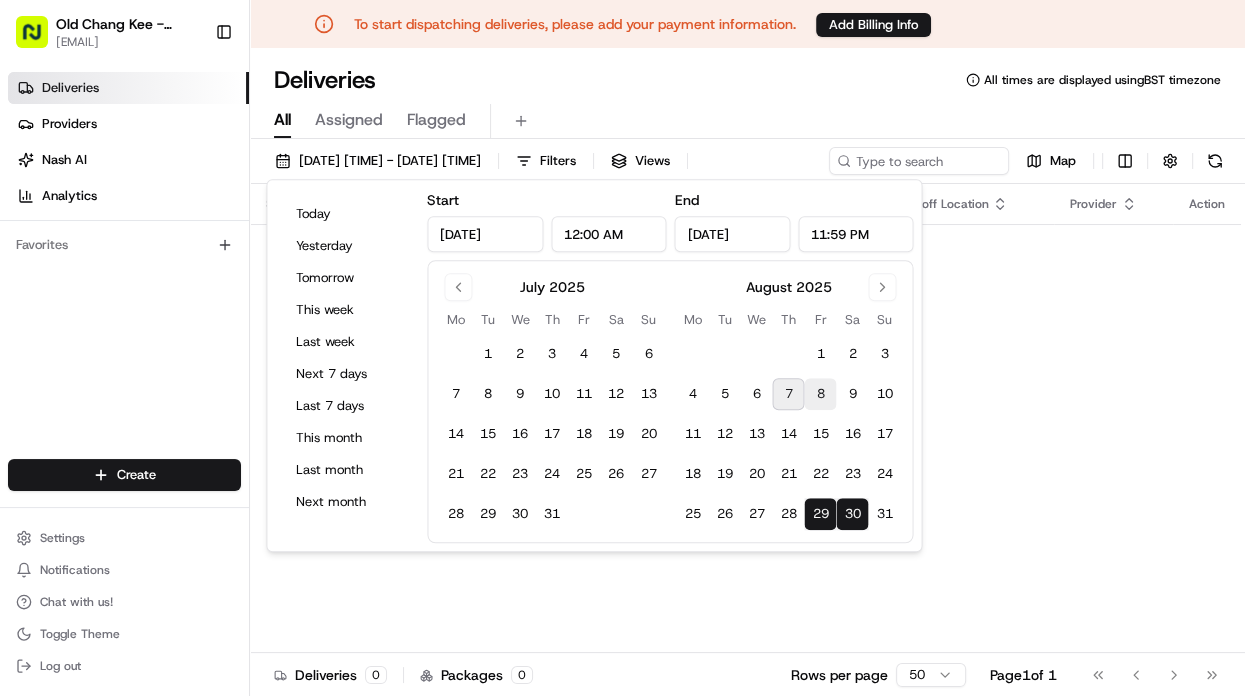 click on "8" at bounding box center (820, 394) 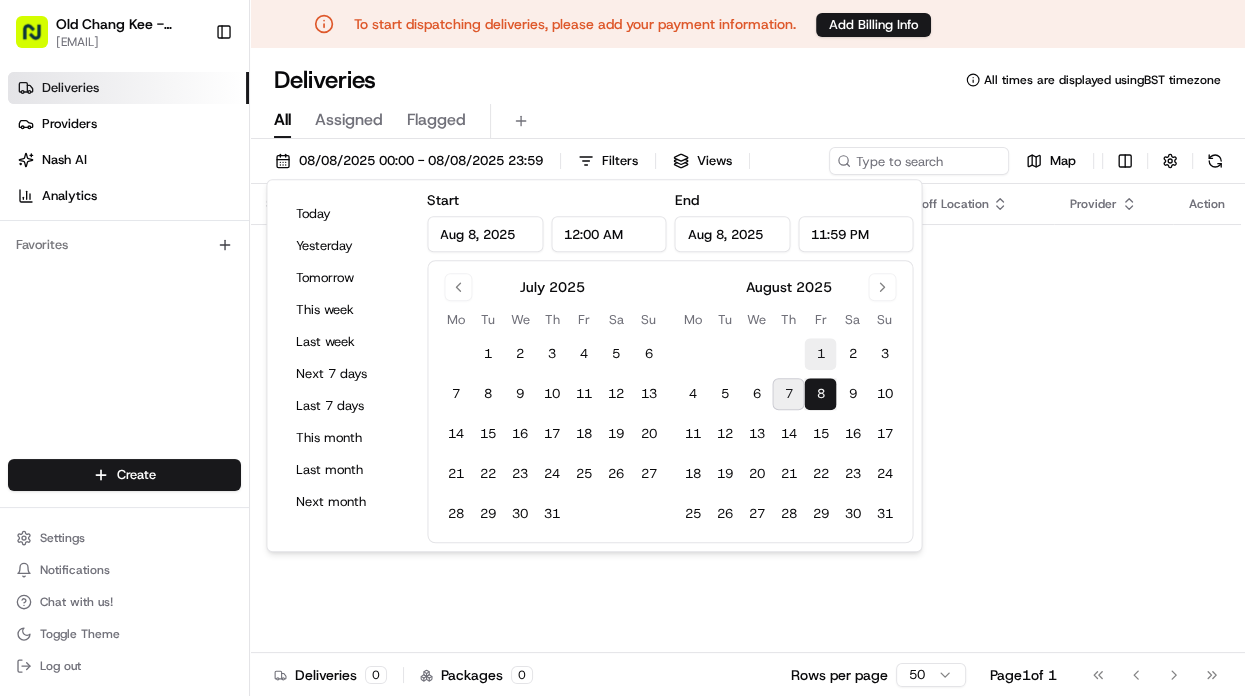 click on "1" at bounding box center [820, 354] 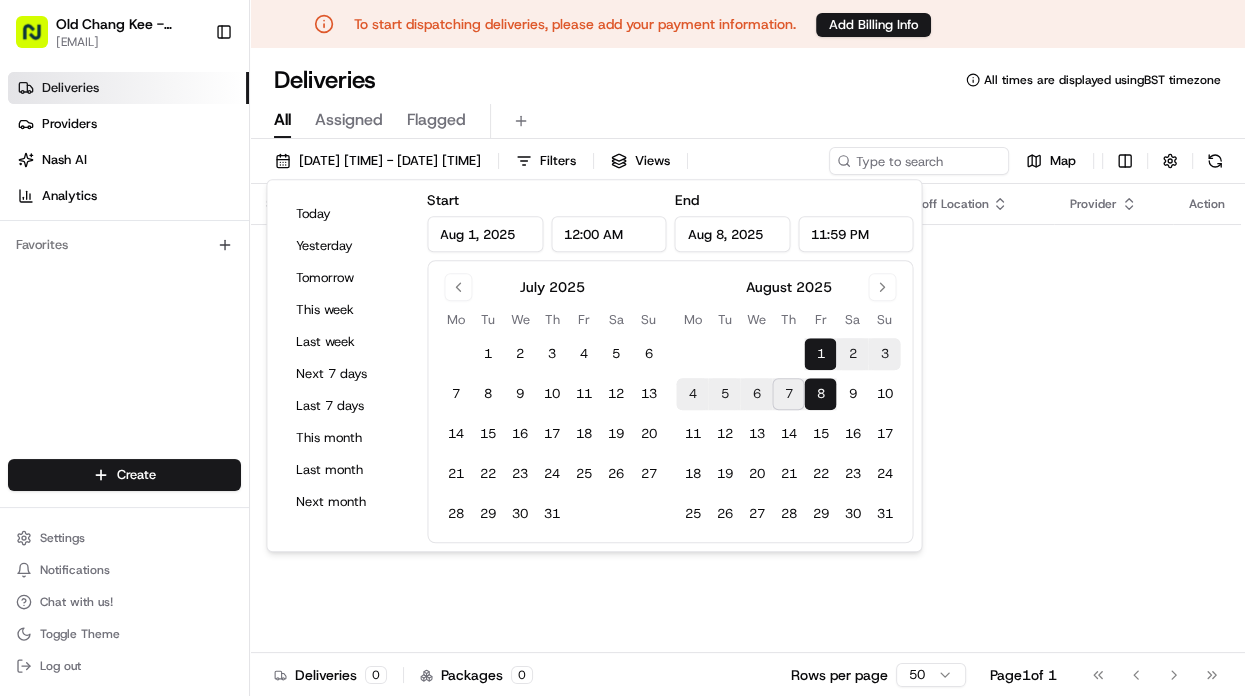 click on "Status Original Pickup Time Pickup Location Original Dropoff Time Dropoff Location Provider Action No results." at bounding box center [745, 418] 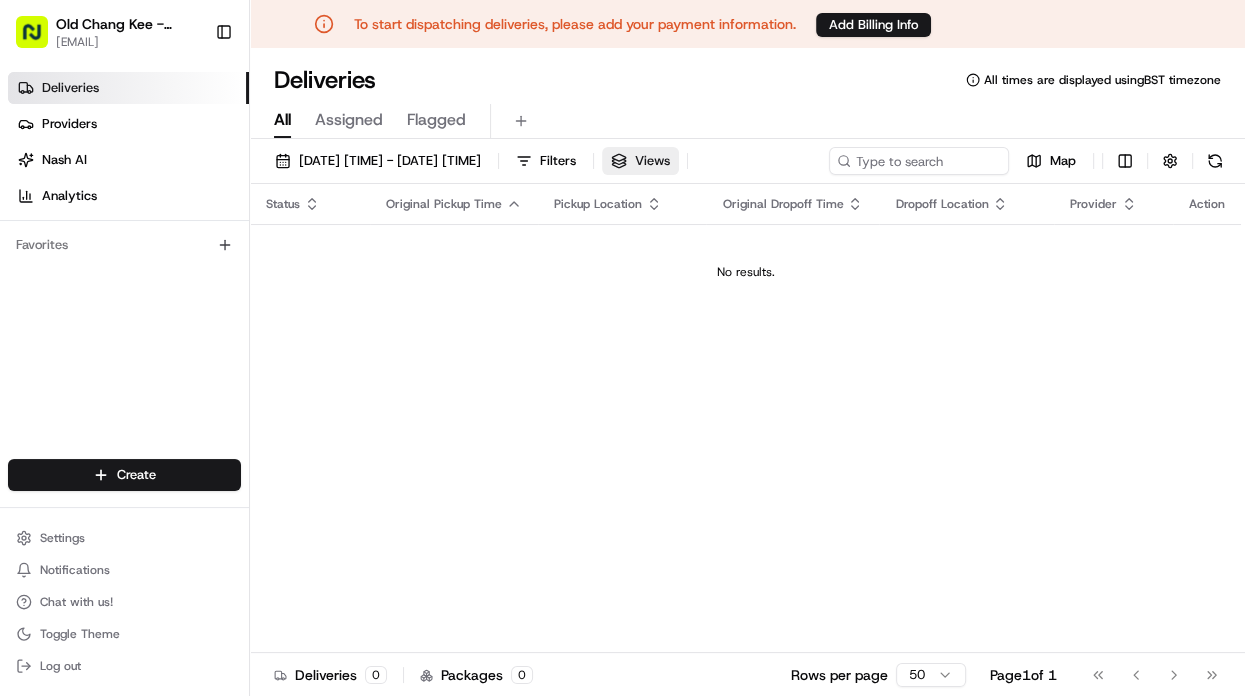 click on "Views" at bounding box center (652, 161) 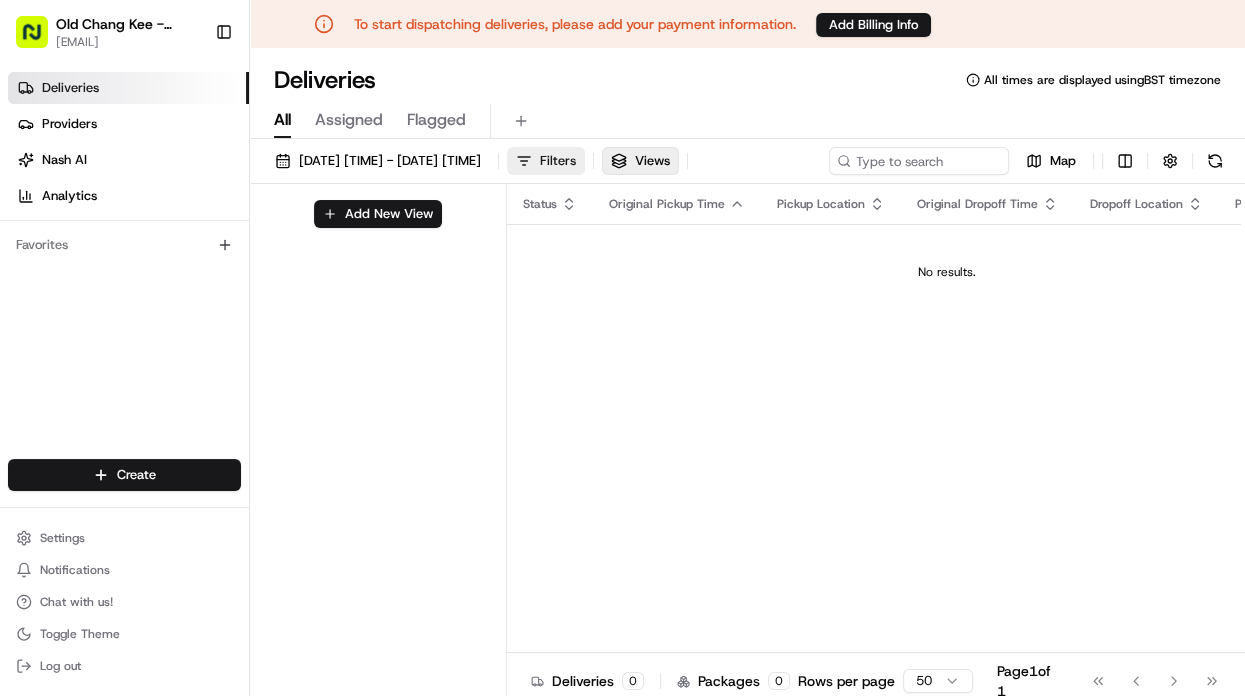 click on "Filters" at bounding box center (546, 161) 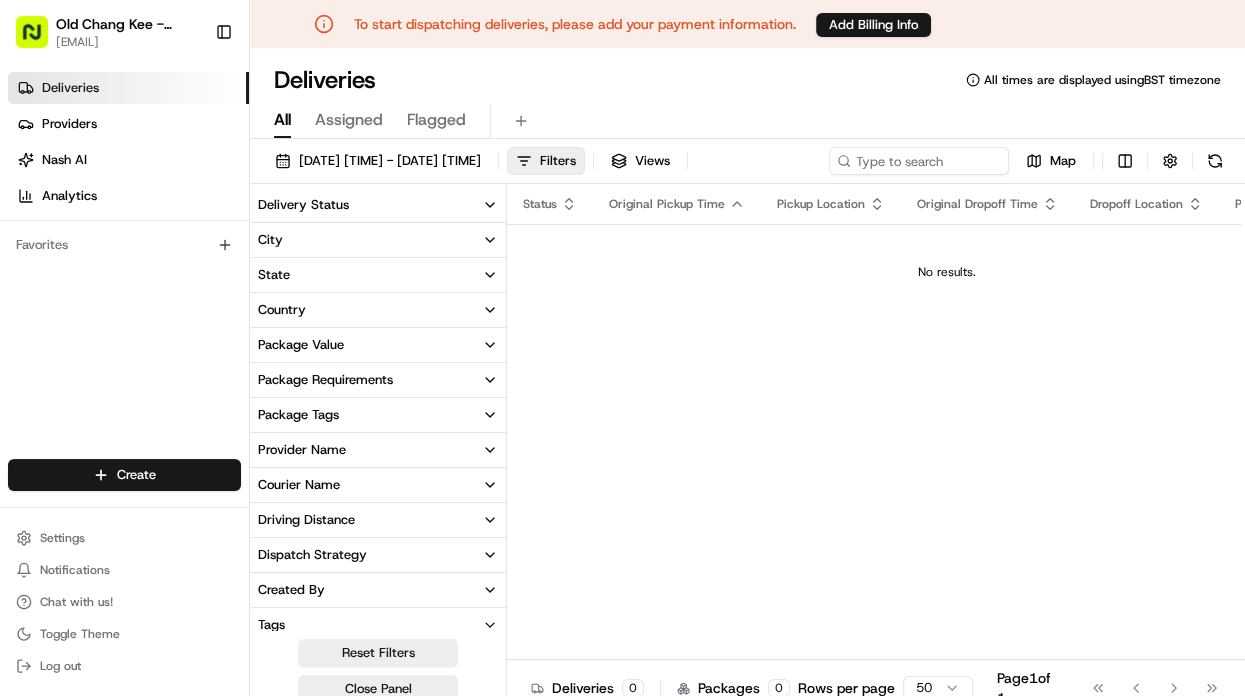 click on "Delivery Status" at bounding box center [378, 205] 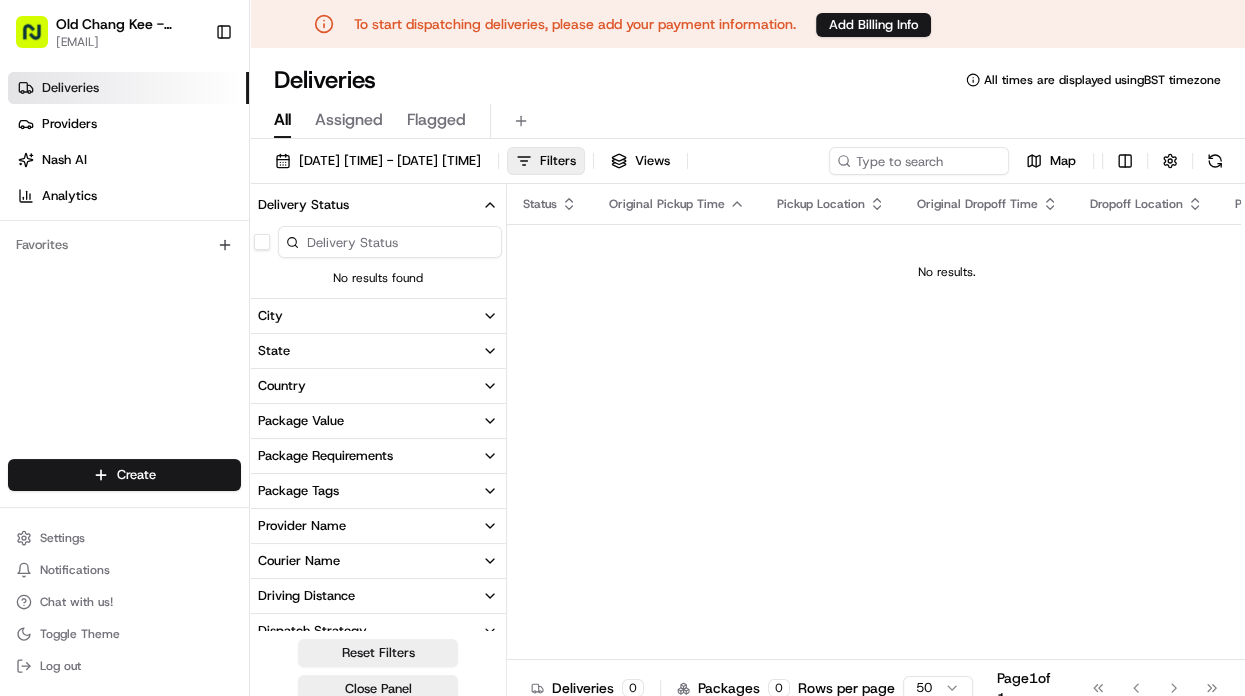 click on "Package Value" at bounding box center [378, 421] 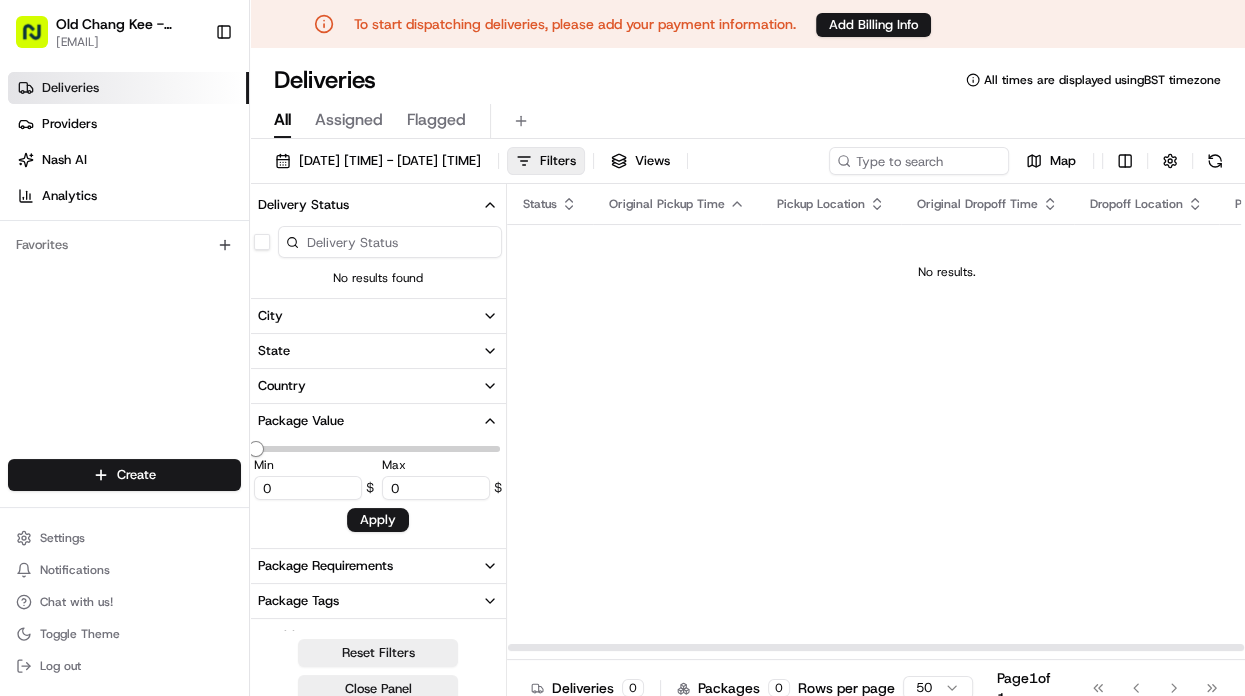click on "Status Original Pickup Time Pickup Location Original Dropoff Time Dropoff Location Provider Action No results." at bounding box center [946, 418] 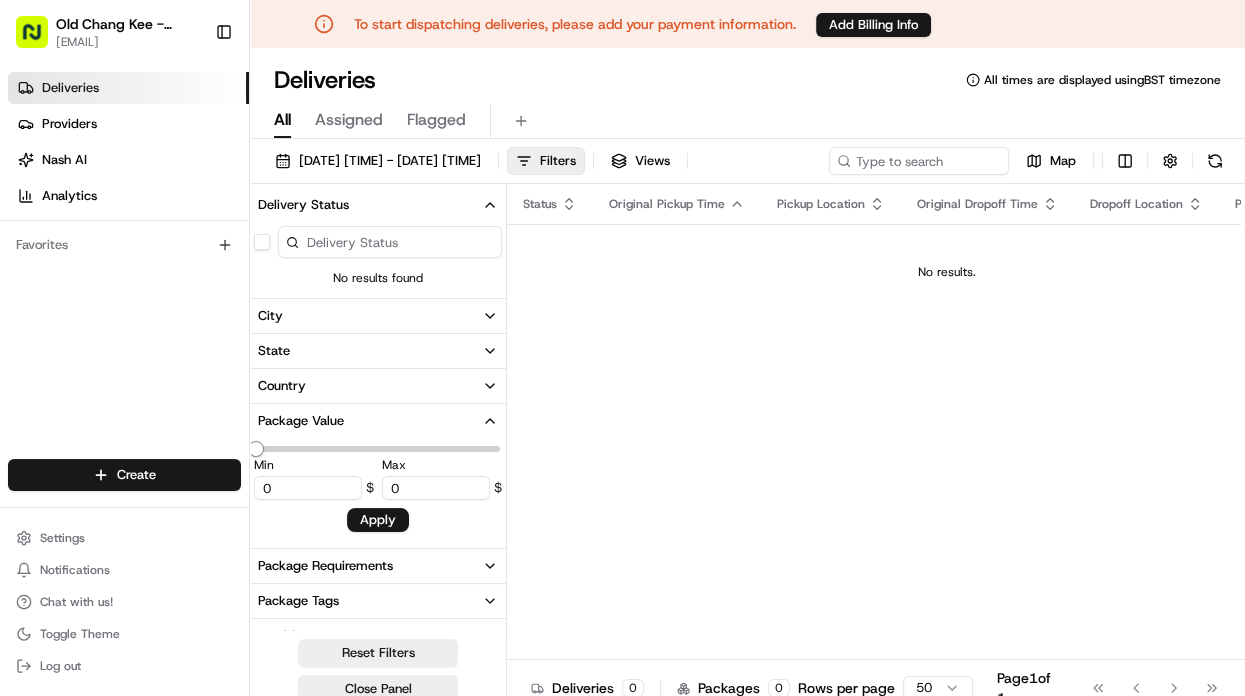 click on "Deliveries" at bounding box center (128, 88) 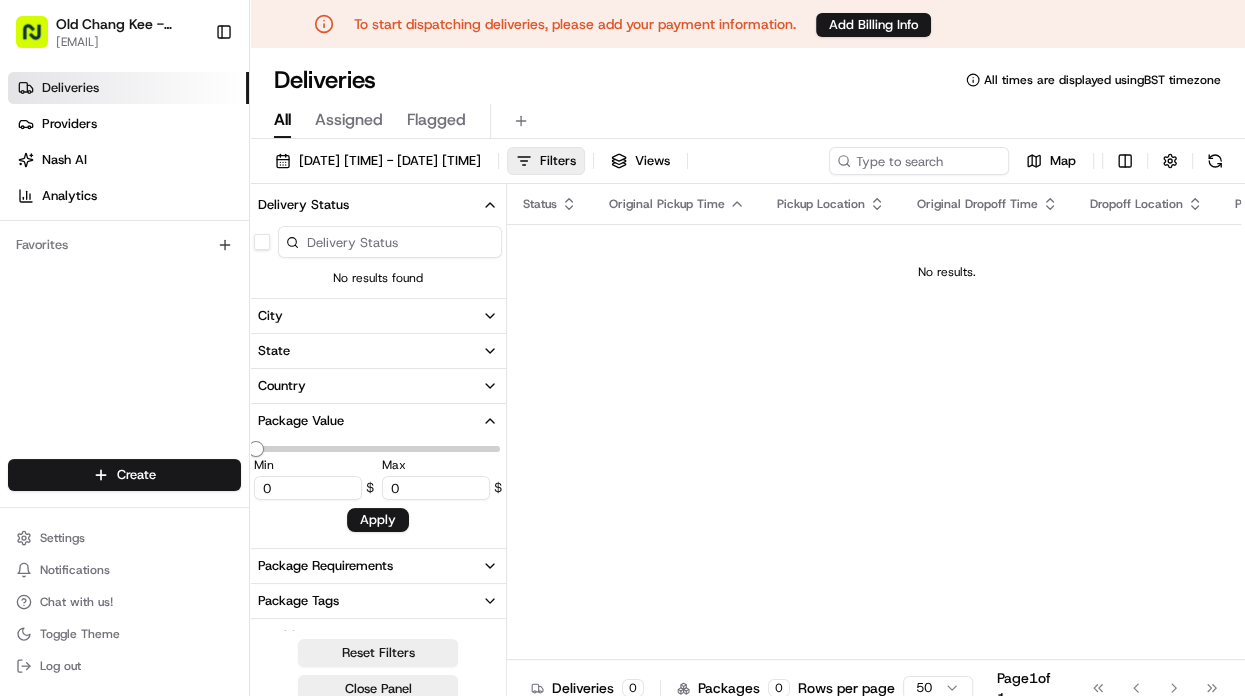 click on "[EMAIL]" at bounding box center (127, 42) 